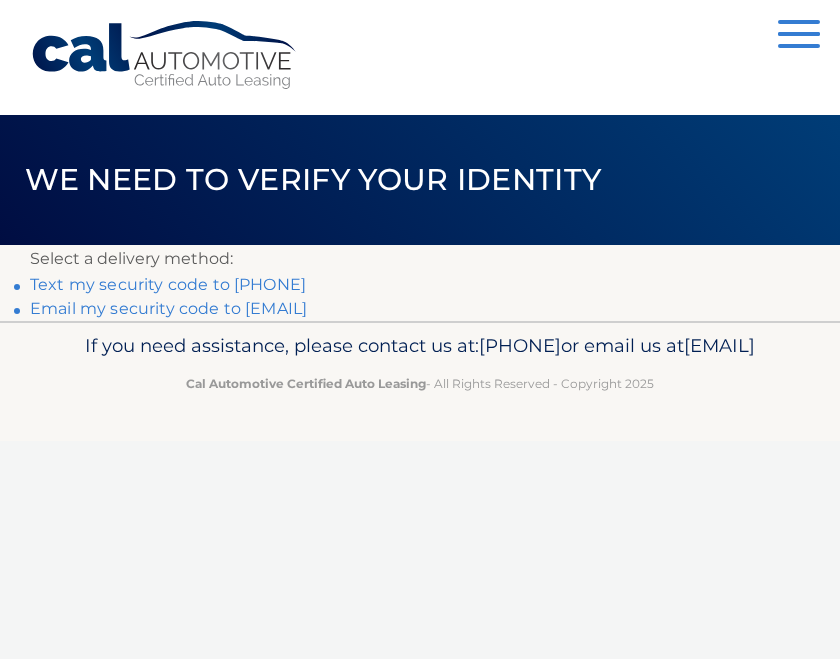 scroll, scrollTop: 0, scrollLeft: 0, axis: both 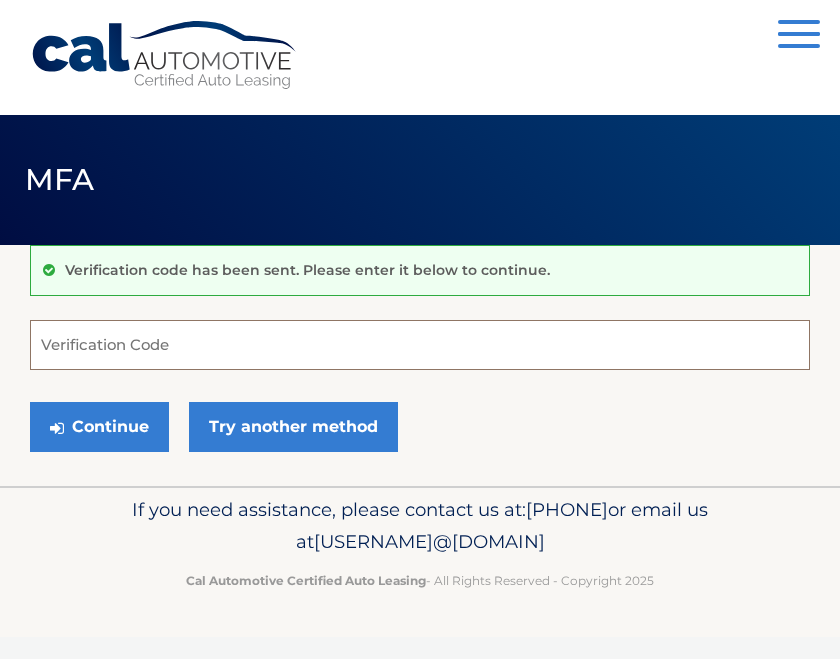 click on "Verification Code" at bounding box center [420, 345] 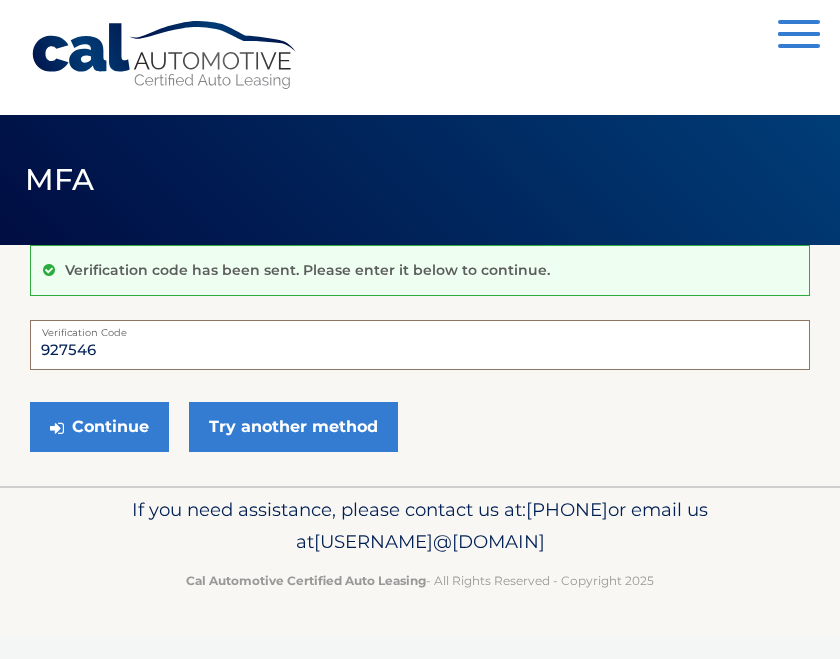 type on "927546" 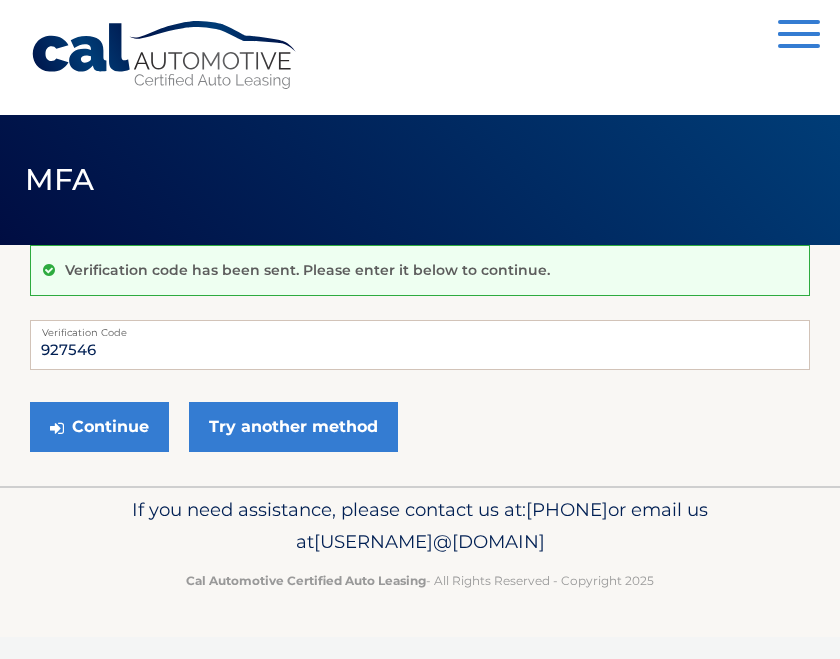 click on "Continue
Try another method" at bounding box center [420, 428] 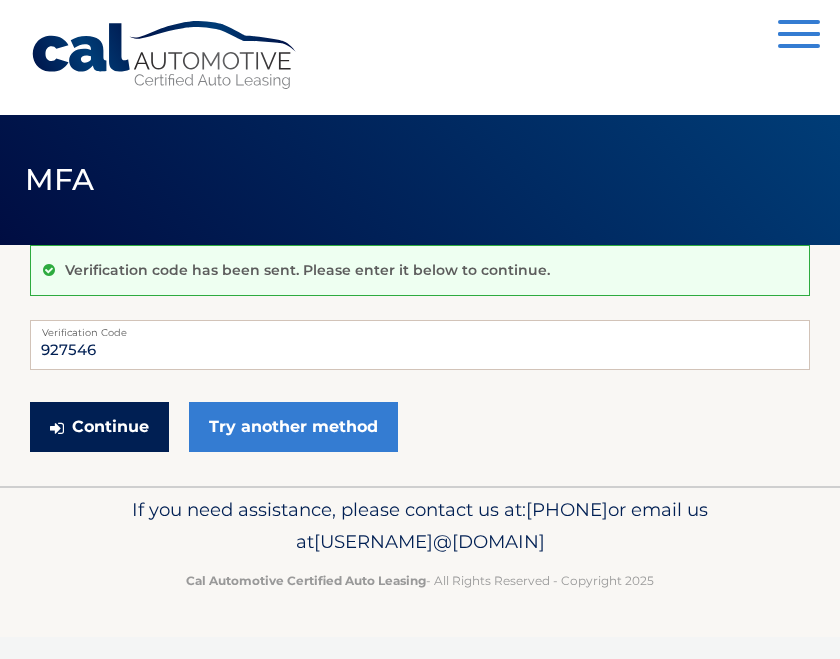 click on "Continue" at bounding box center [99, 427] 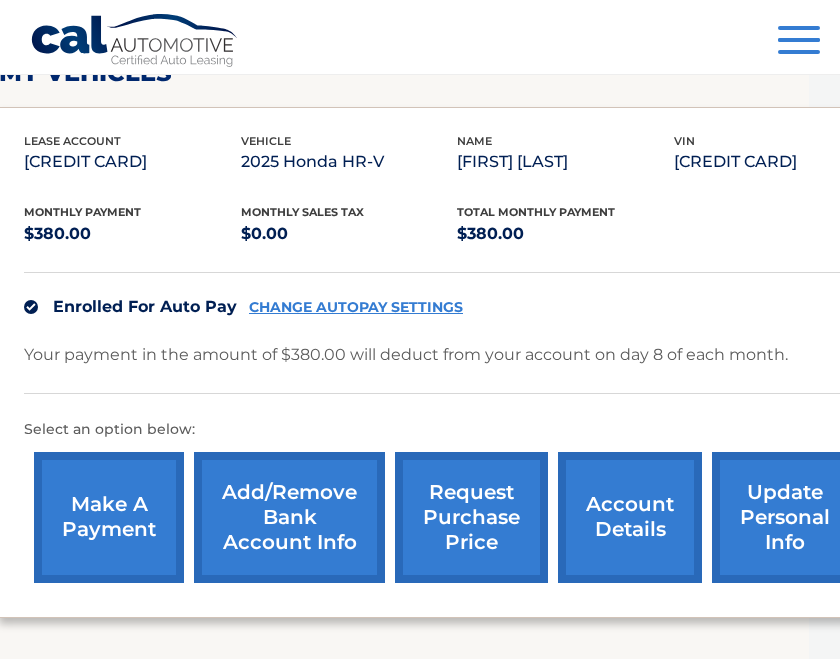 scroll, scrollTop: 307, scrollLeft: 67, axis: both 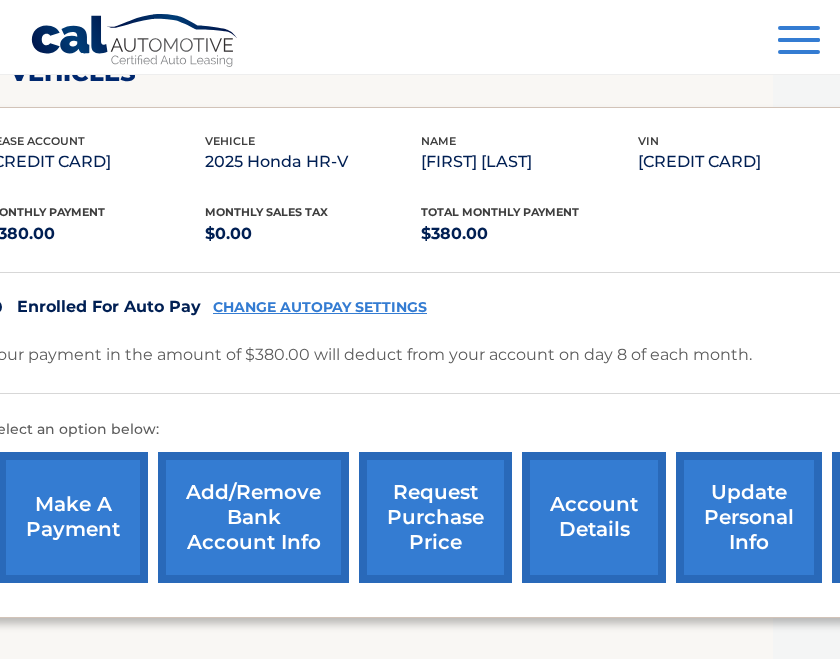 click on "account details" at bounding box center [594, 517] 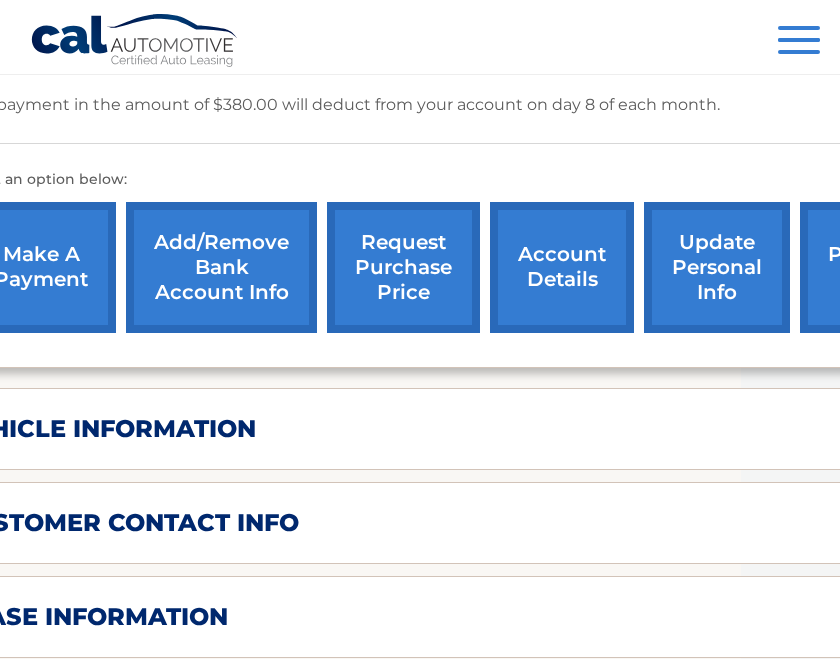 scroll, scrollTop: 583, scrollLeft: 180, axis: both 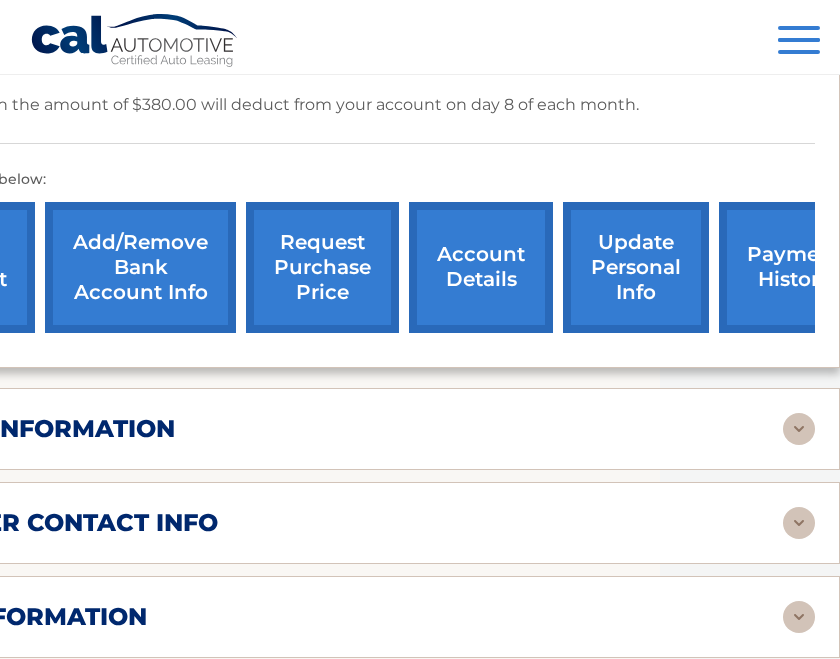 click on "update personal info" at bounding box center [636, 267] 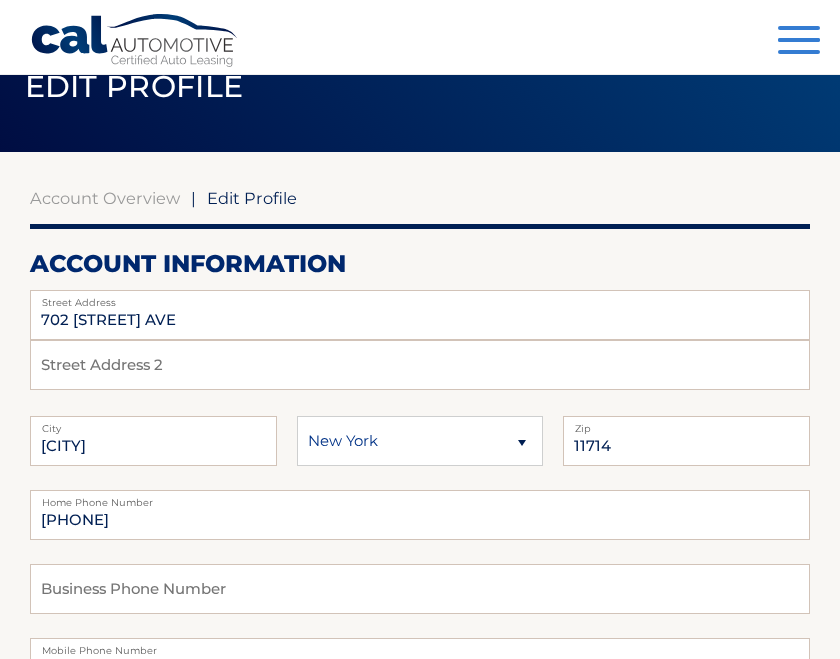 scroll, scrollTop: 116, scrollLeft: 0, axis: vertical 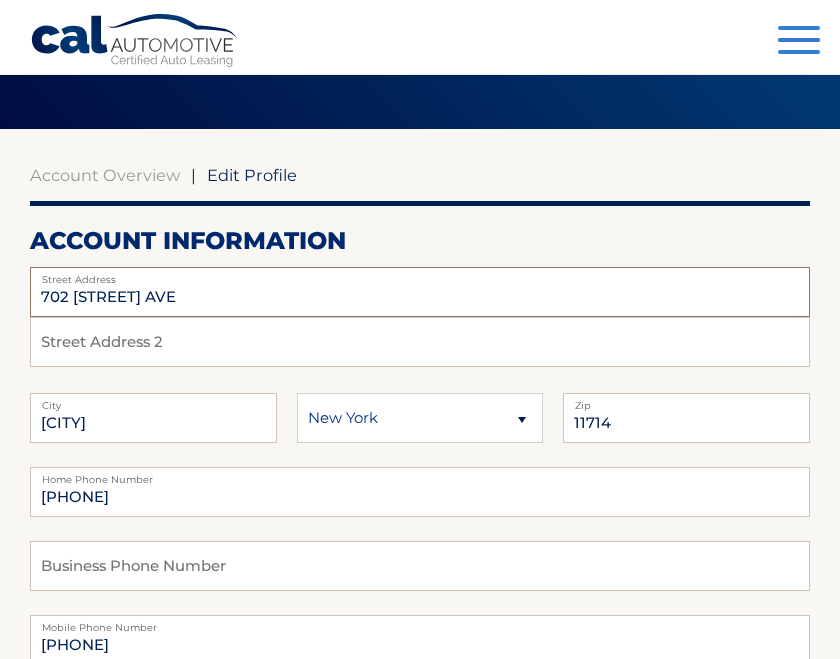 drag, startPoint x: 260, startPoint y: 305, endPoint x: 0, endPoint y: 261, distance: 263.6968 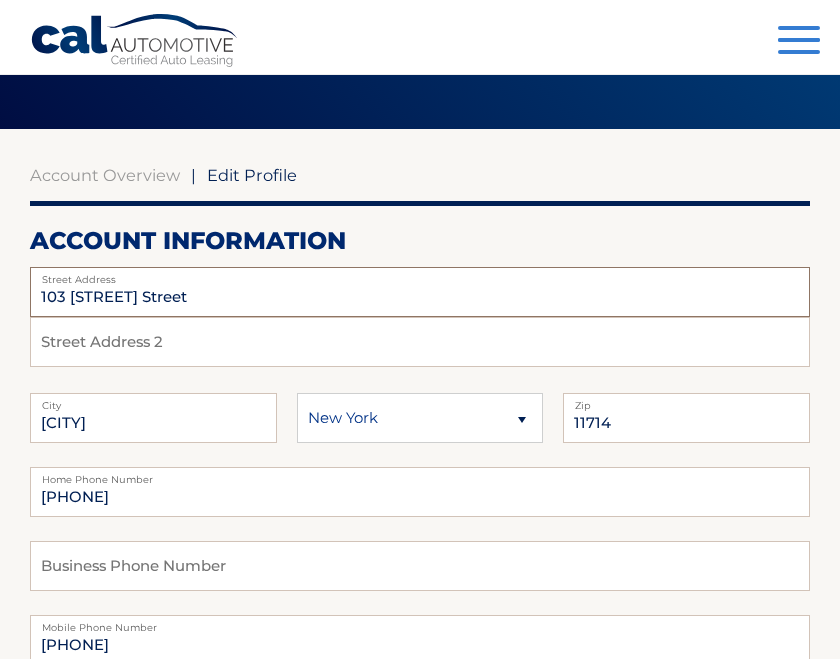 type on "103 Rose Street" 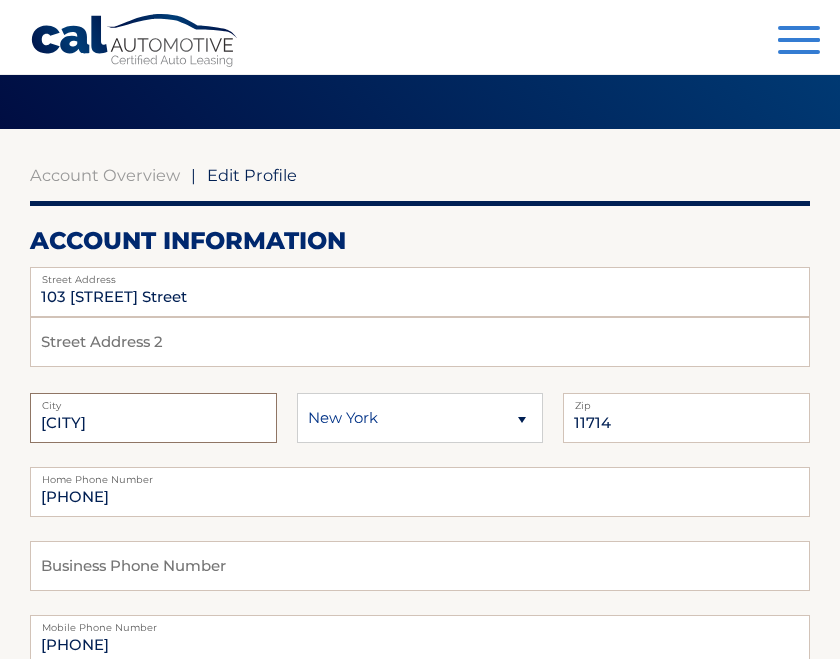 click on "[CITY]" at bounding box center [153, 418] 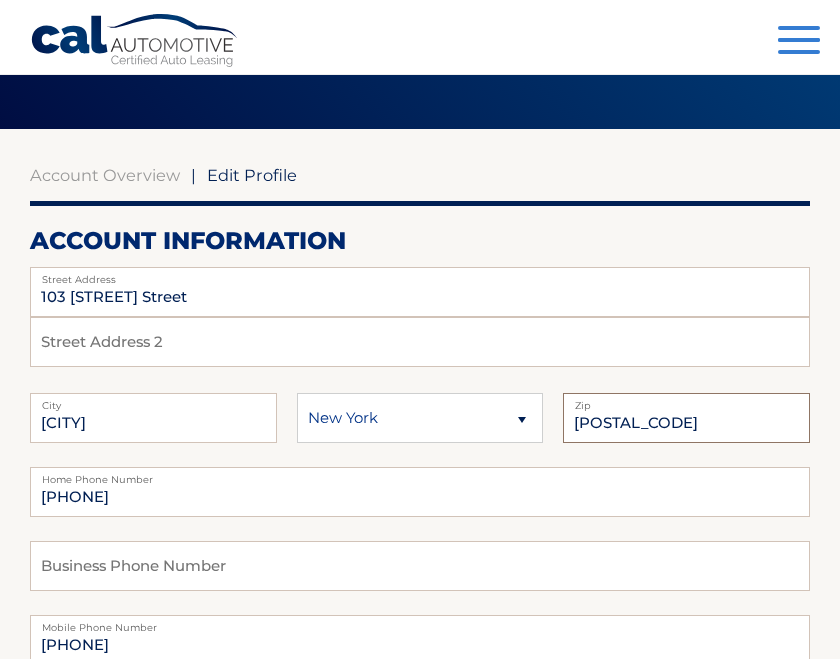 scroll, scrollTop: 153, scrollLeft: 0, axis: vertical 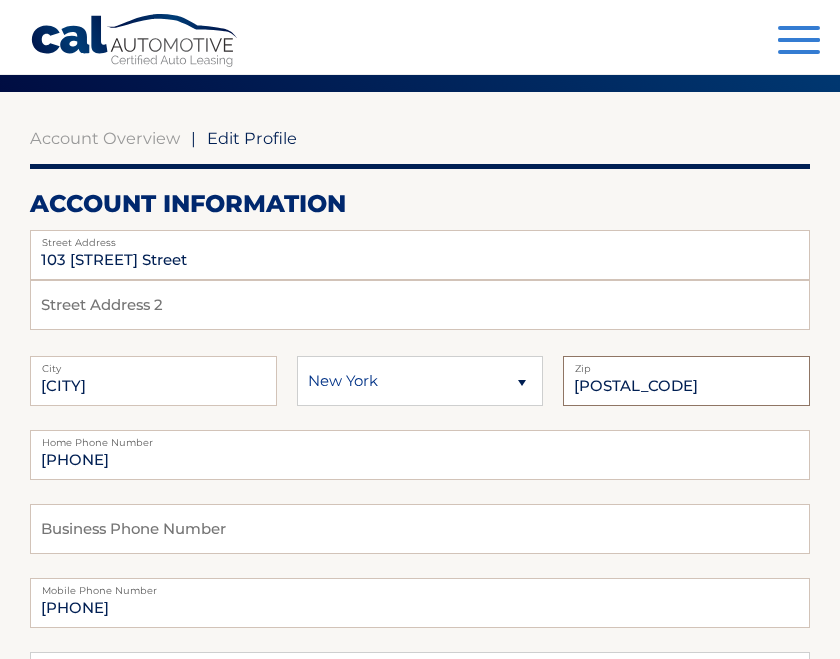 type on "[ZIP]" 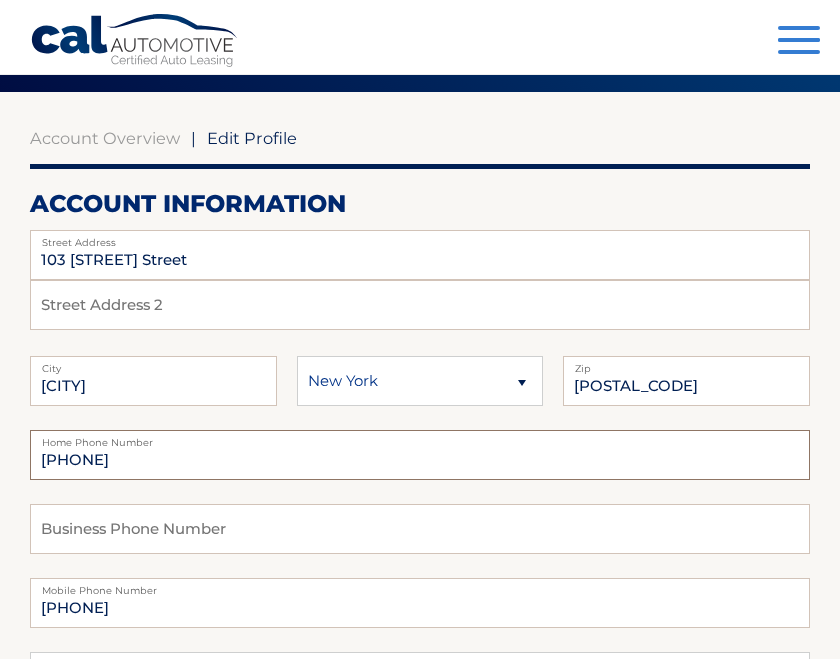 drag, startPoint x: 144, startPoint y: 463, endPoint x: 0, endPoint y: 455, distance: 144.22205 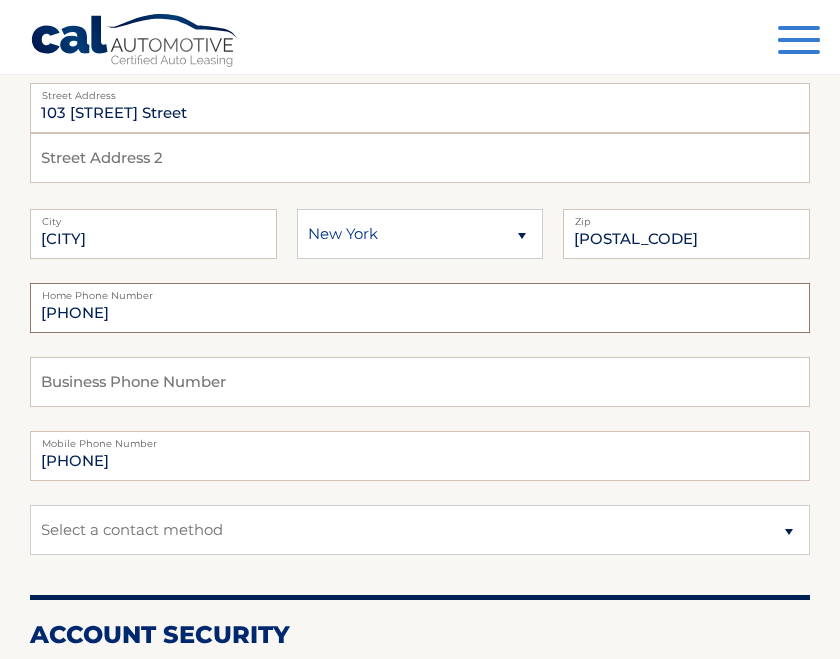 scroll, scrollTop: 373, scrollLeft: 0, axis: vertical 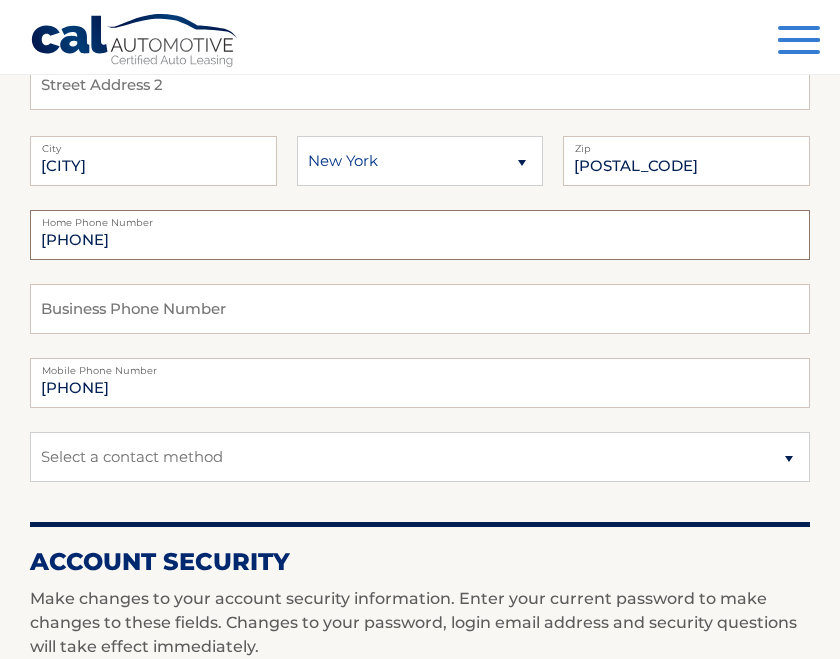 drag, startPoint x: 161, startPoint y: 250, endPoint x: 0, endPoint y: 247, distance: 161.02795 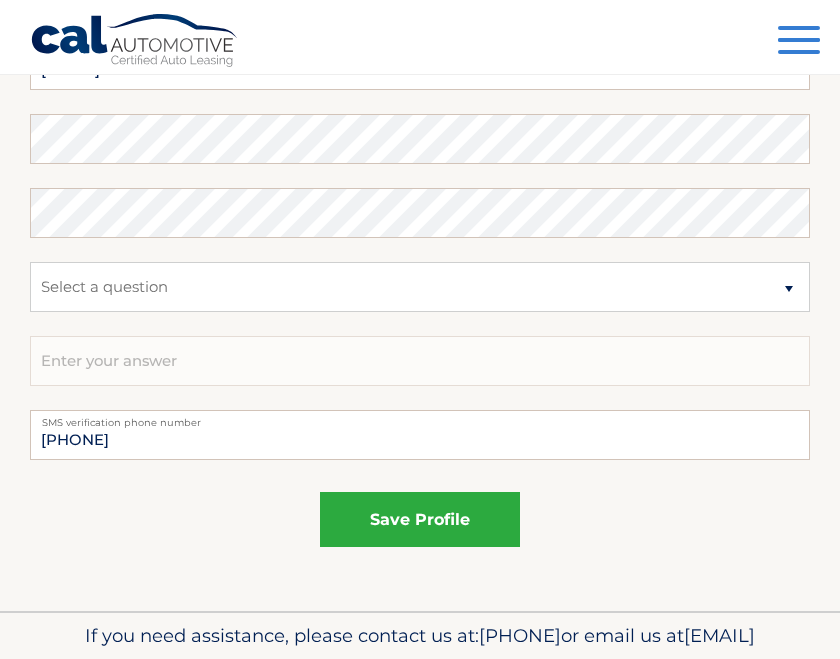 scroll, scrollTop: 1183, scrollLeft: 0, axis: vertical 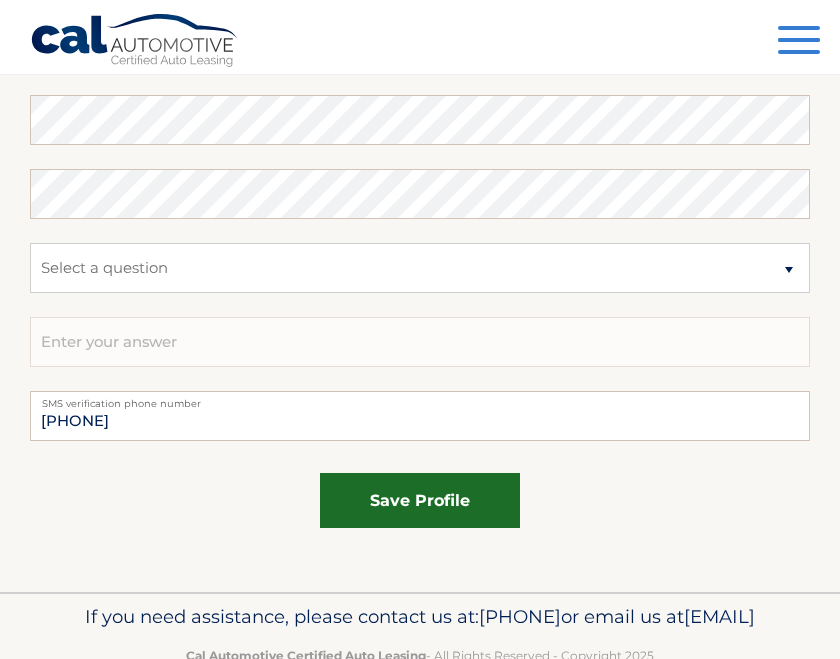type 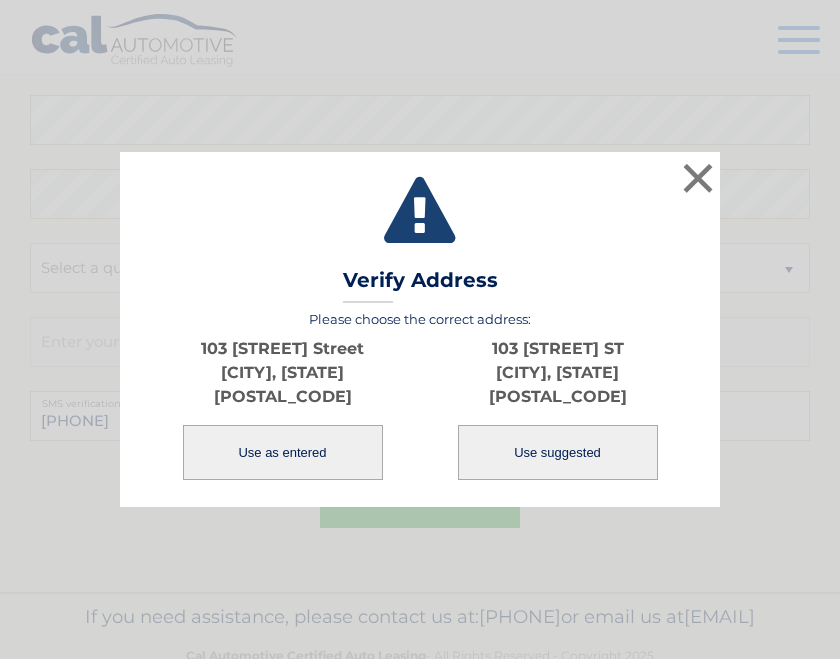 click on "Use suggested" at bounding box center [558, 452] 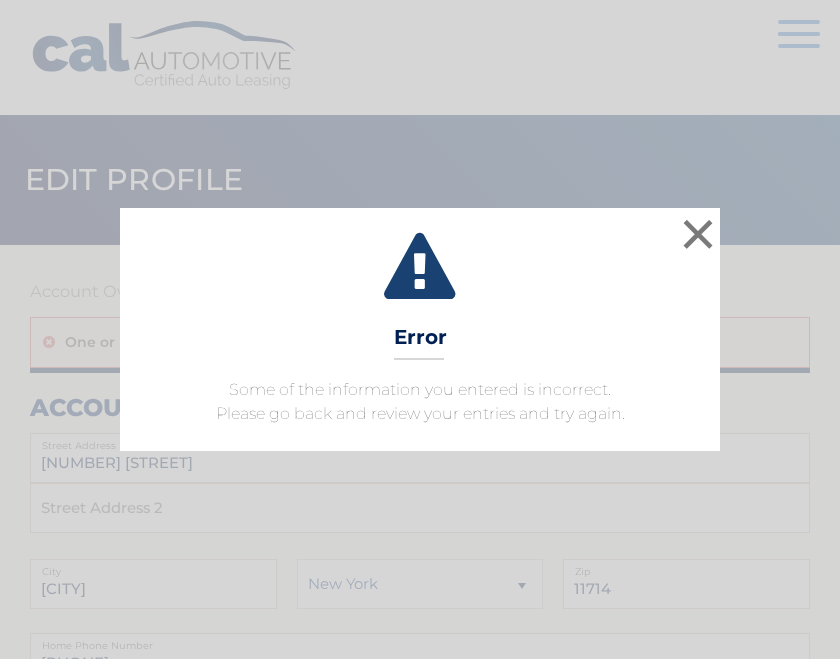 scroll, scrollTop: 0, scrollLeft: 0, axis: both 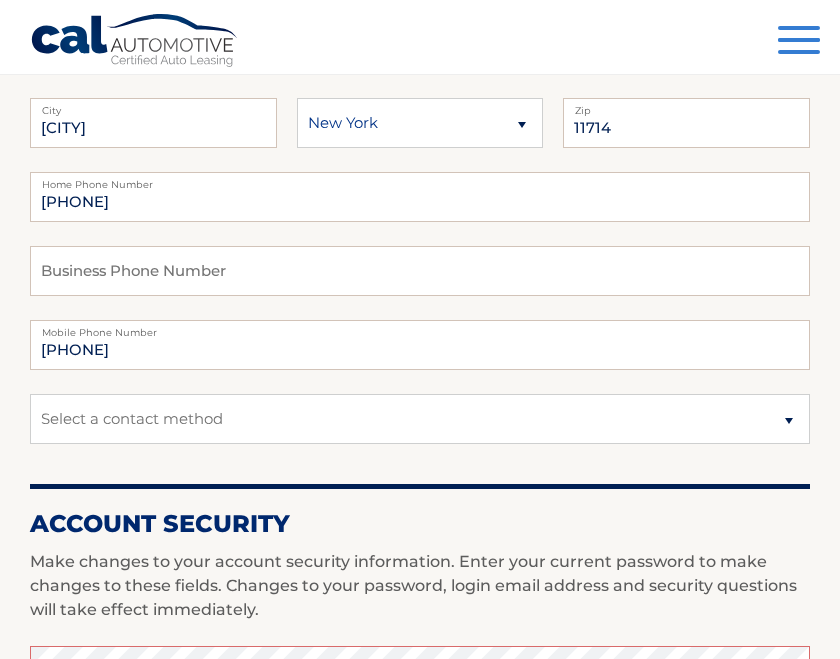 click on "Home Phone Number" at bounding box center [420, 180] 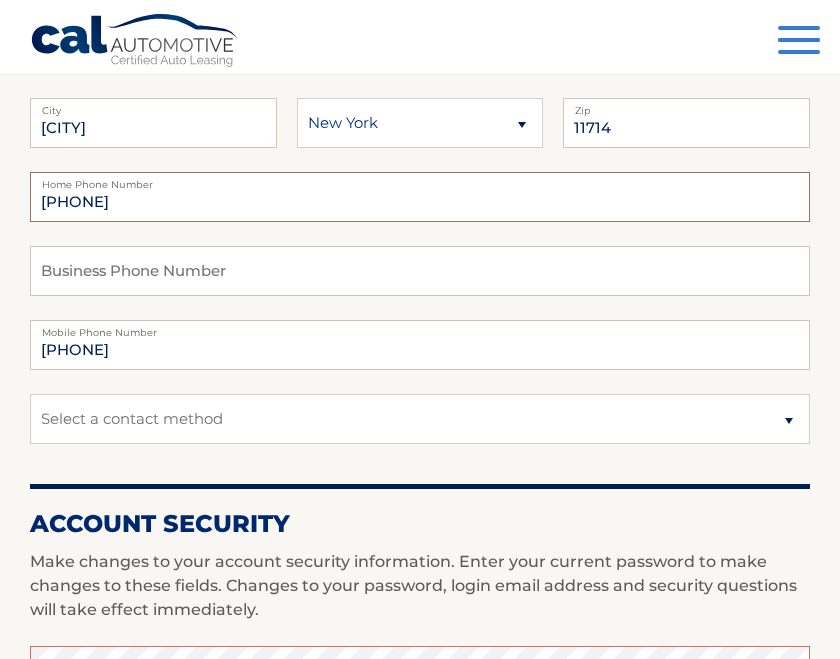 drag, startPoint x: 311, startPoint y: 195, endPoint x: 0, endPoint y: 205, distance: 311.16074 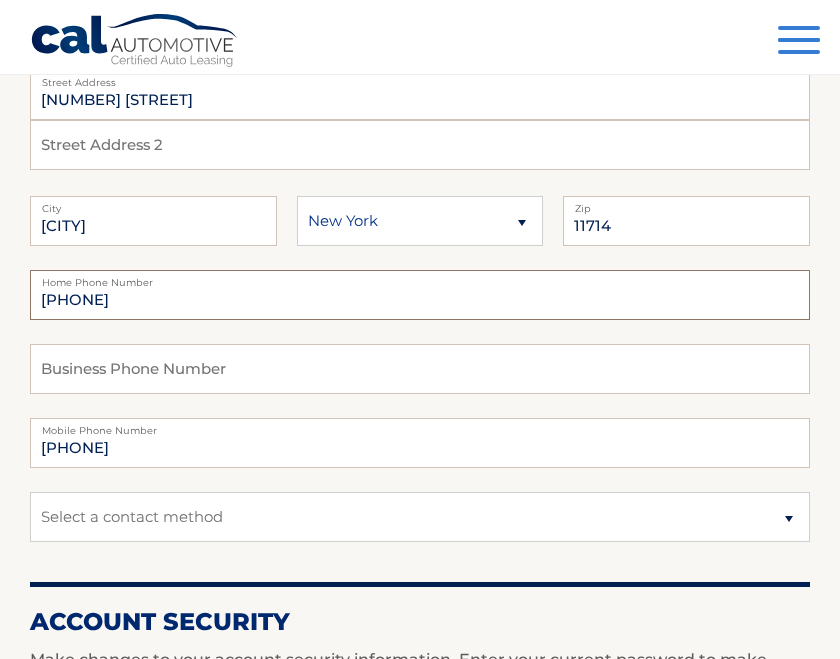scroll, scrollTop: 316, scrollLeft: 0, axis: vertical 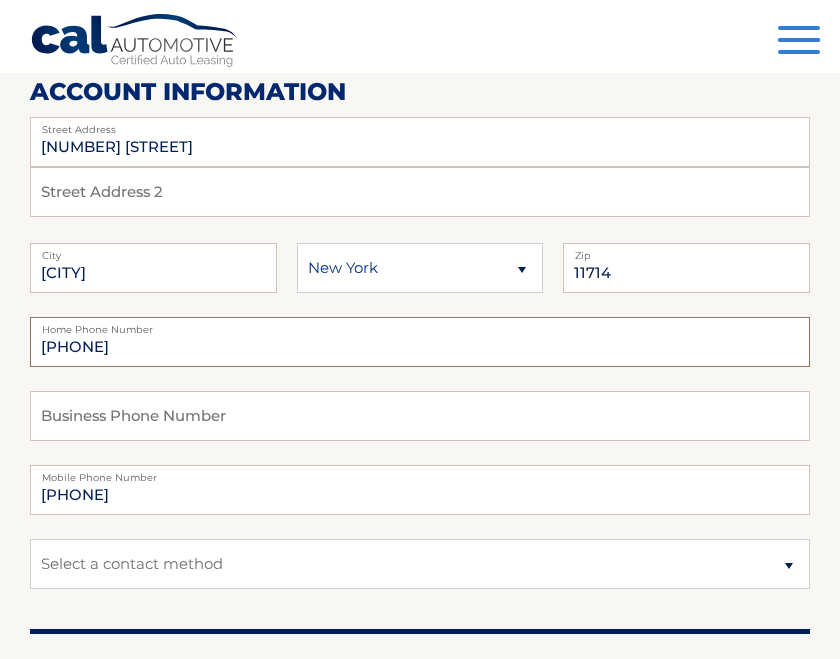 type on "[PHONE]" 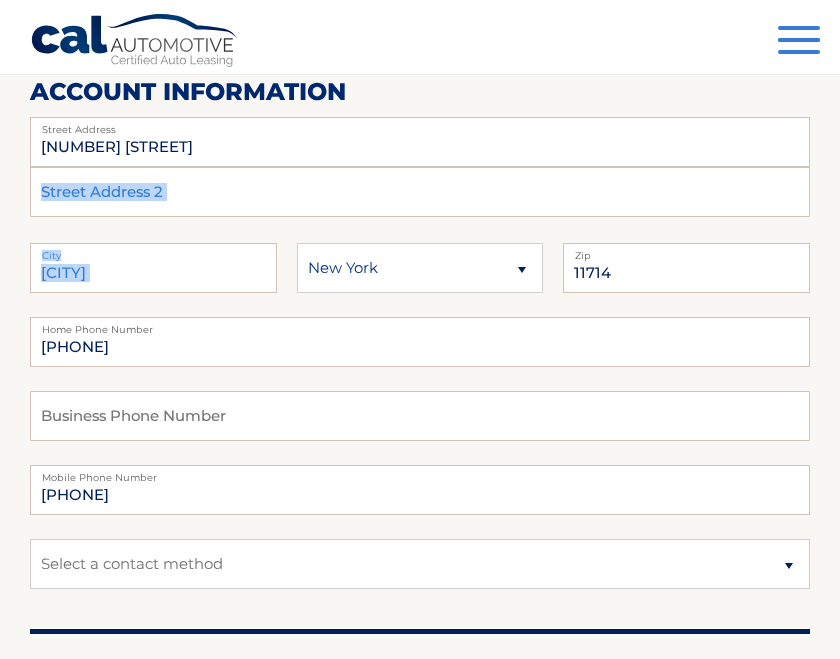 drag, startPoint x: 136, startPoint y: 253, endPoint x: 128, endPoint y: 151, distance: 102.31325 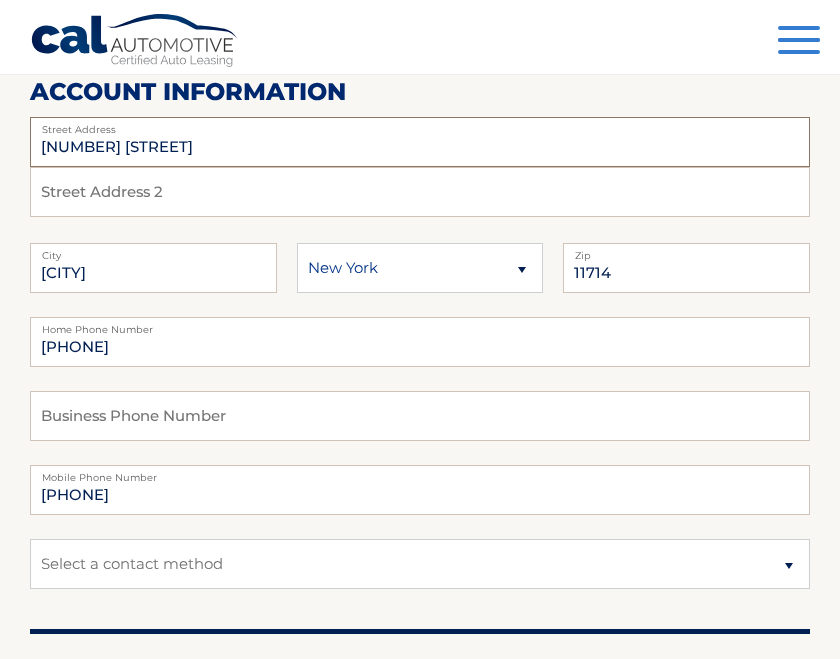 click on "[NUMBER] [STREET]" at bounding box center (420, 142) 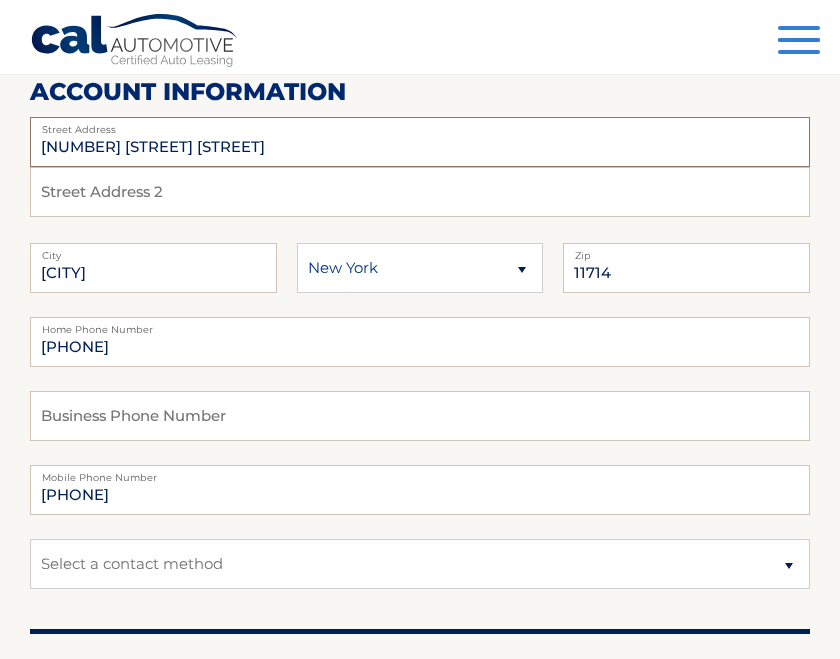 type on "[NUMBER] [STREET] [STREET]" 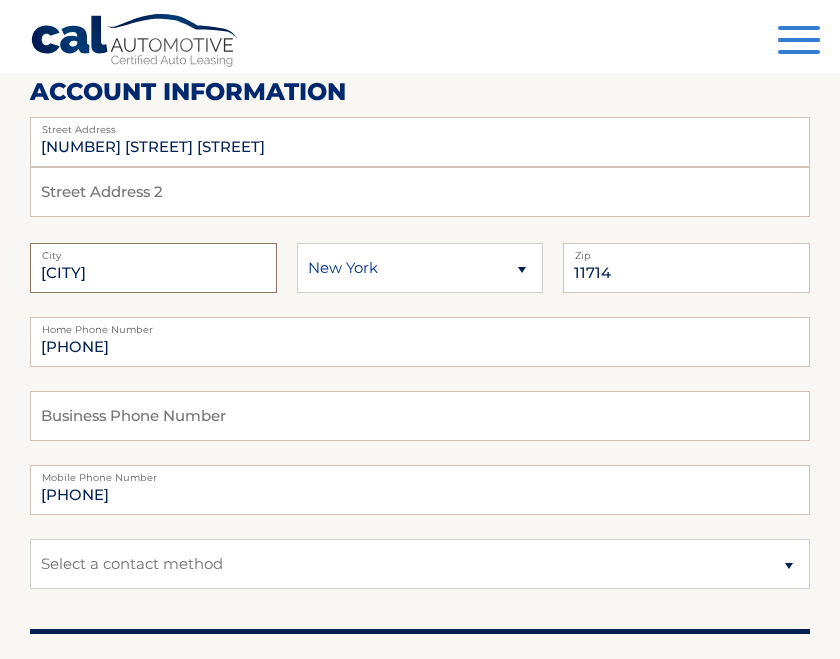 type on "[CITY]" 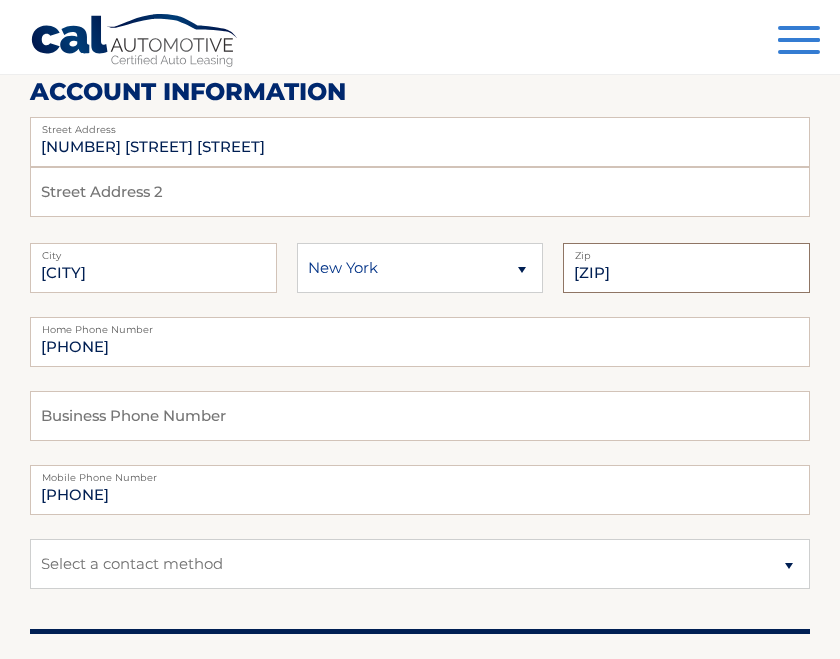 type on "[ZIP]" 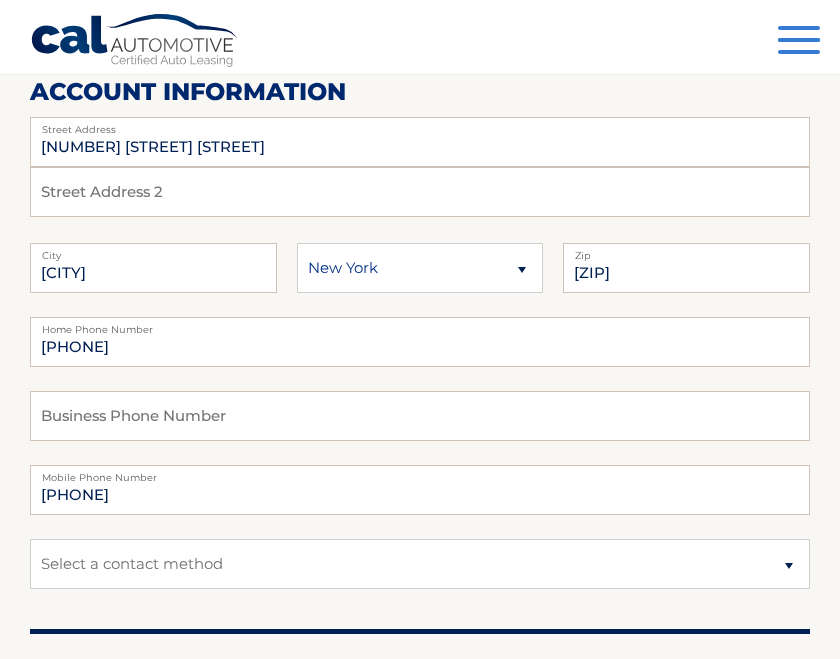 click on "[CITY]
[TYPE]
[STATE]
[STATE]
[STATE]
[STATE]
[ZIP]" at bounding box center (420, 280) 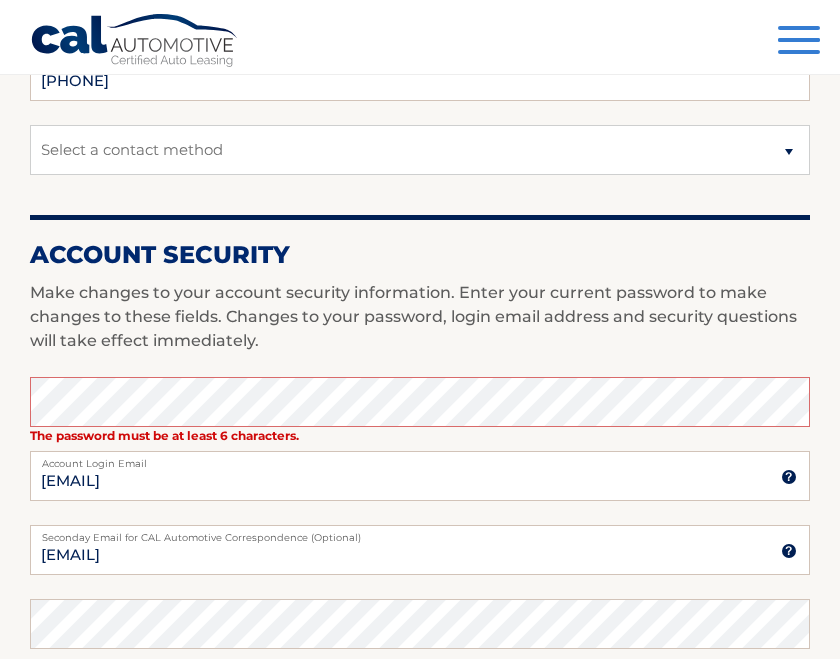 scroll, scrollTop: 716, scrollLeft: 0, axis: vertical 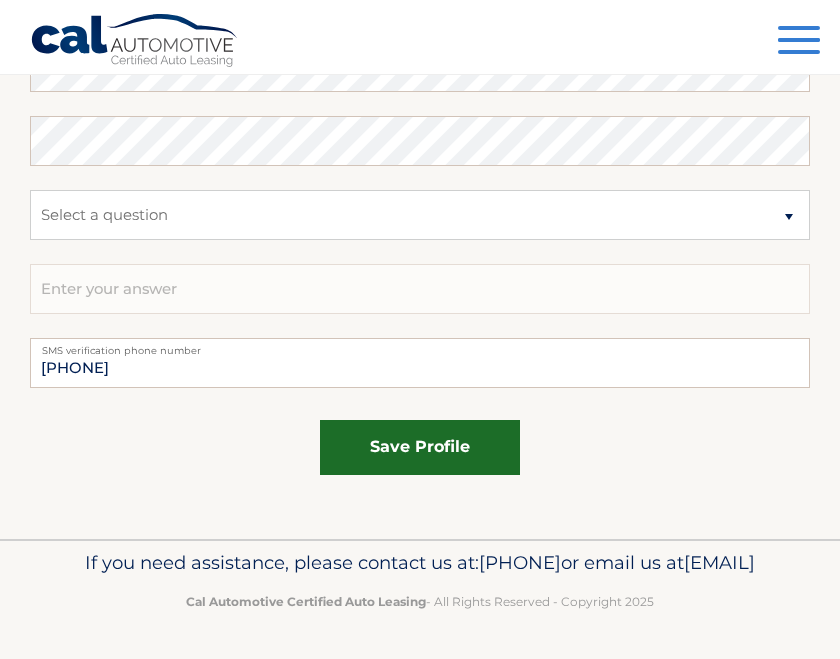 click on "save profile" at bounding box center [420, 447] 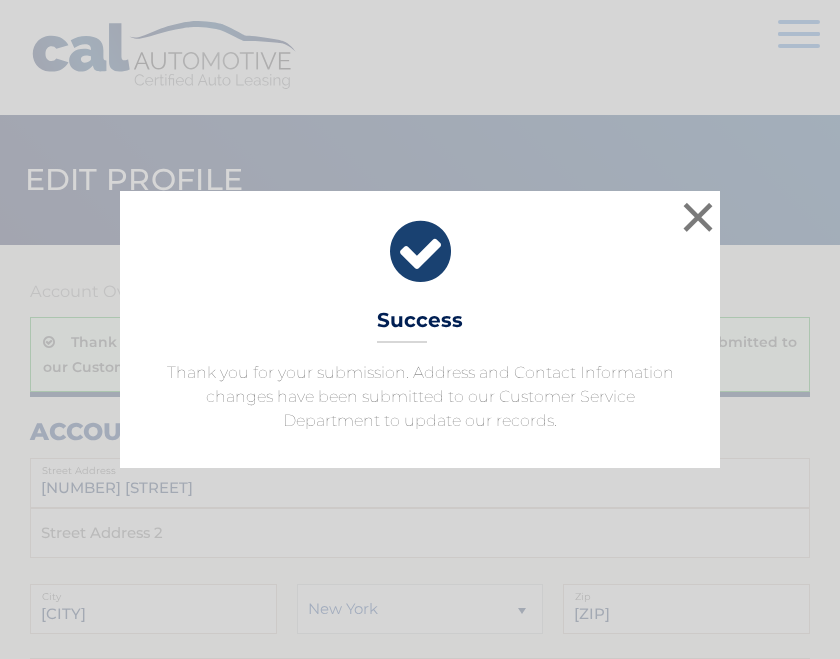 scroll, scrollTop: 0, scrollLeft: 0, axis: both 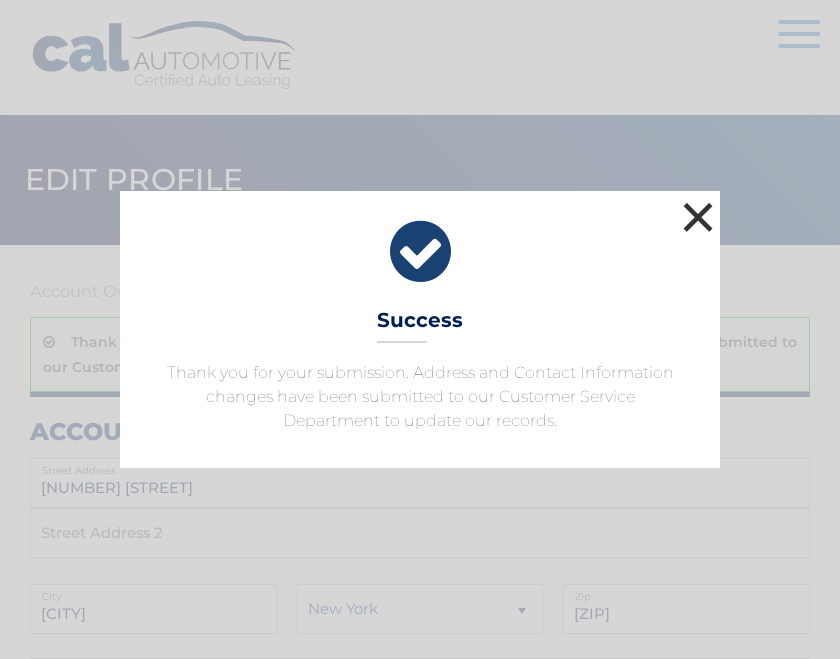 click on "×" at bounding box center (698, 217) 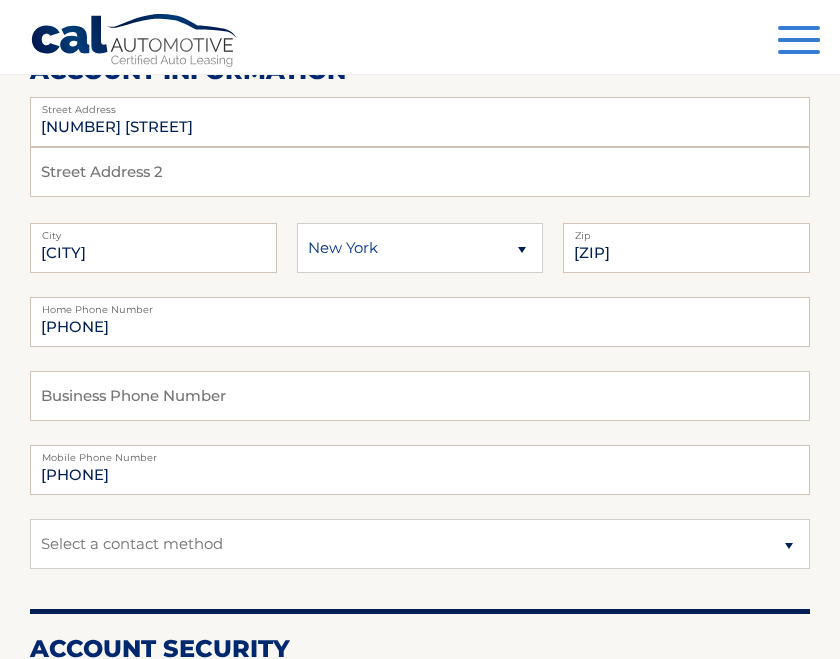 scroll, scrollTop: 0, scrollLeft: 0, axis: both 